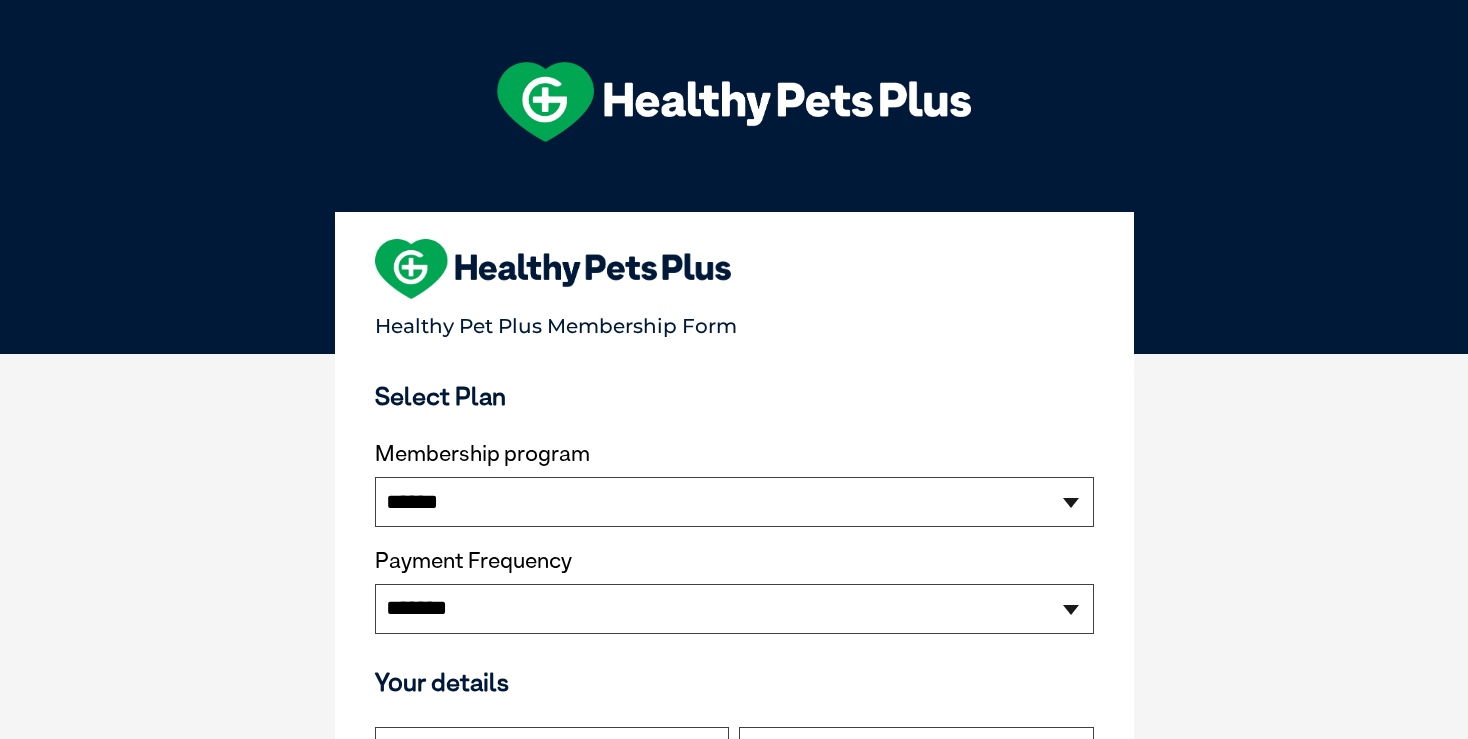 select on "******" 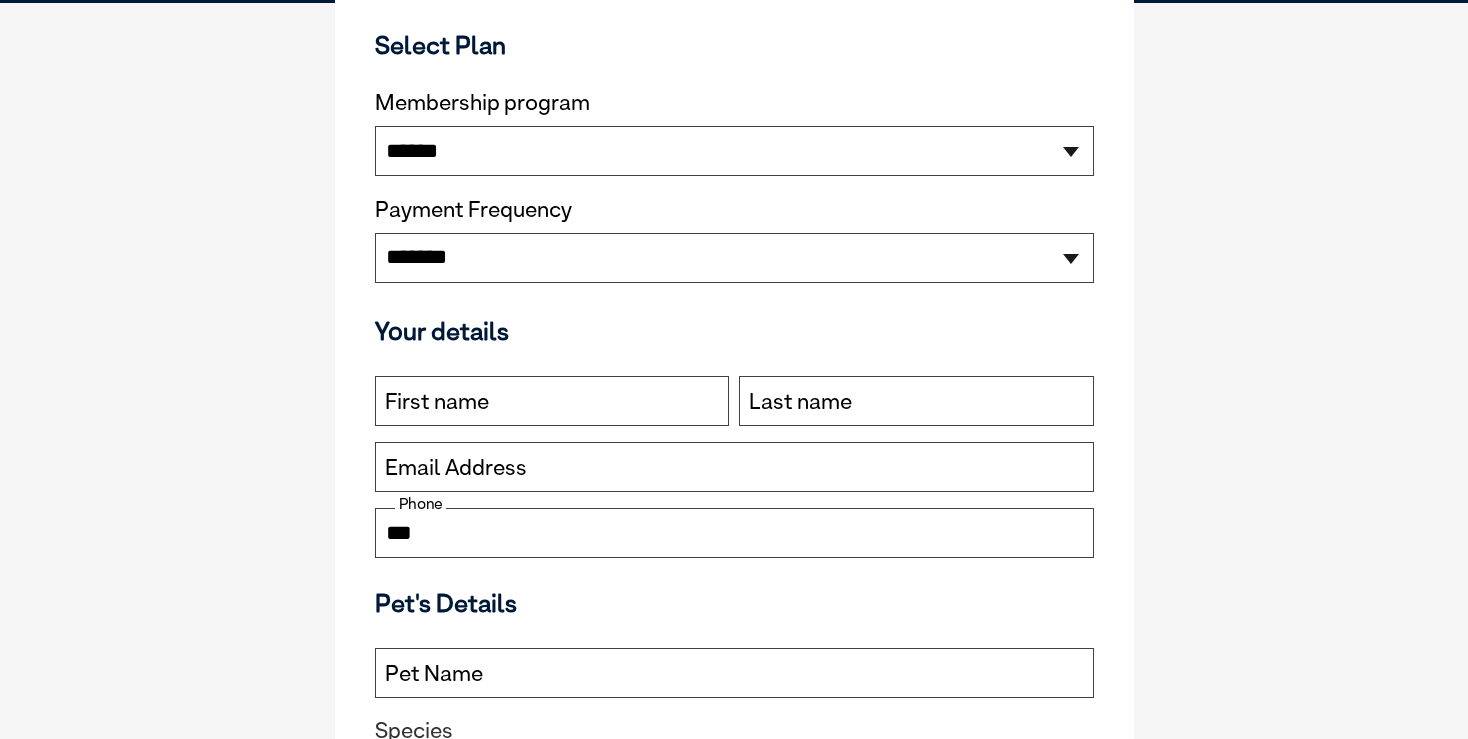 scroll, scrollTop: 352, scrollLeft: 0, axis: vertical 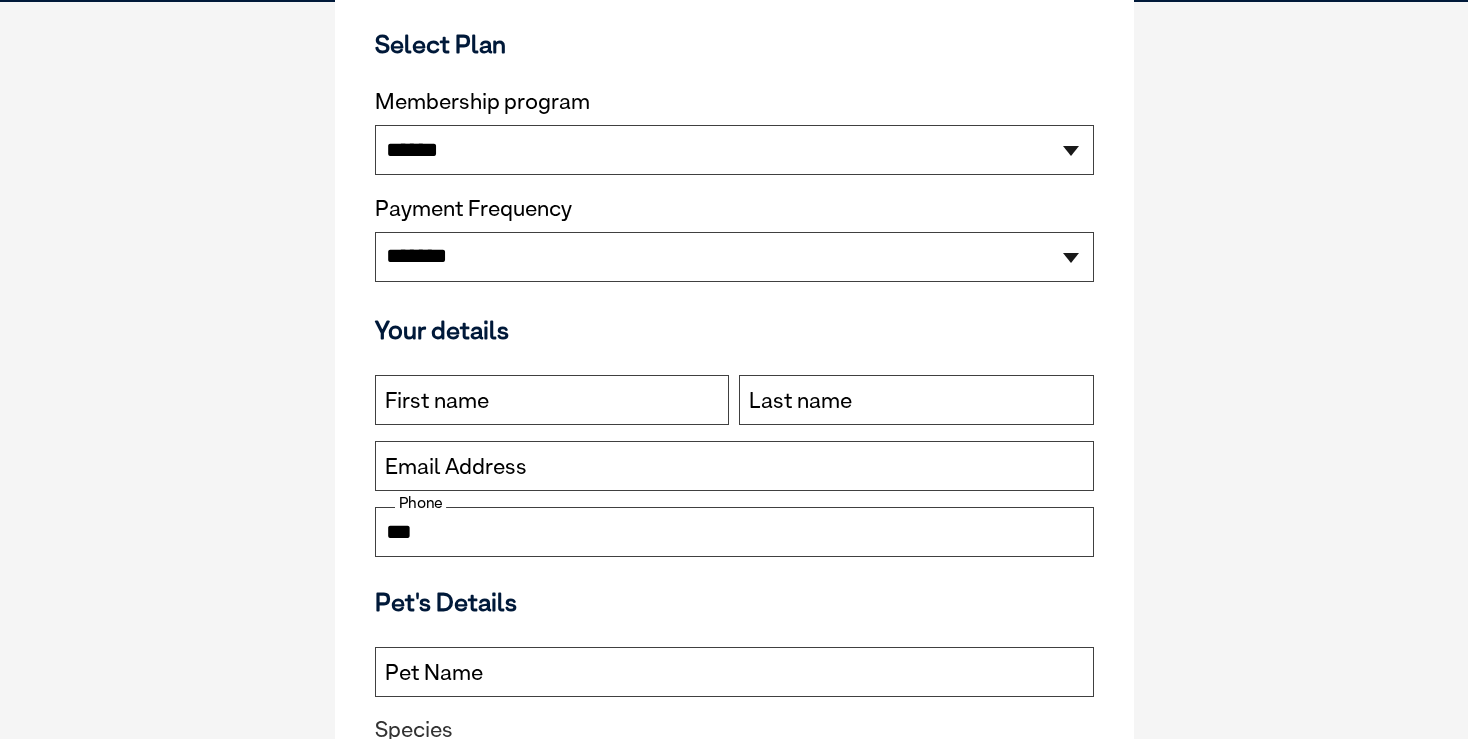 click on "First name" at bounding box center (552, 400) 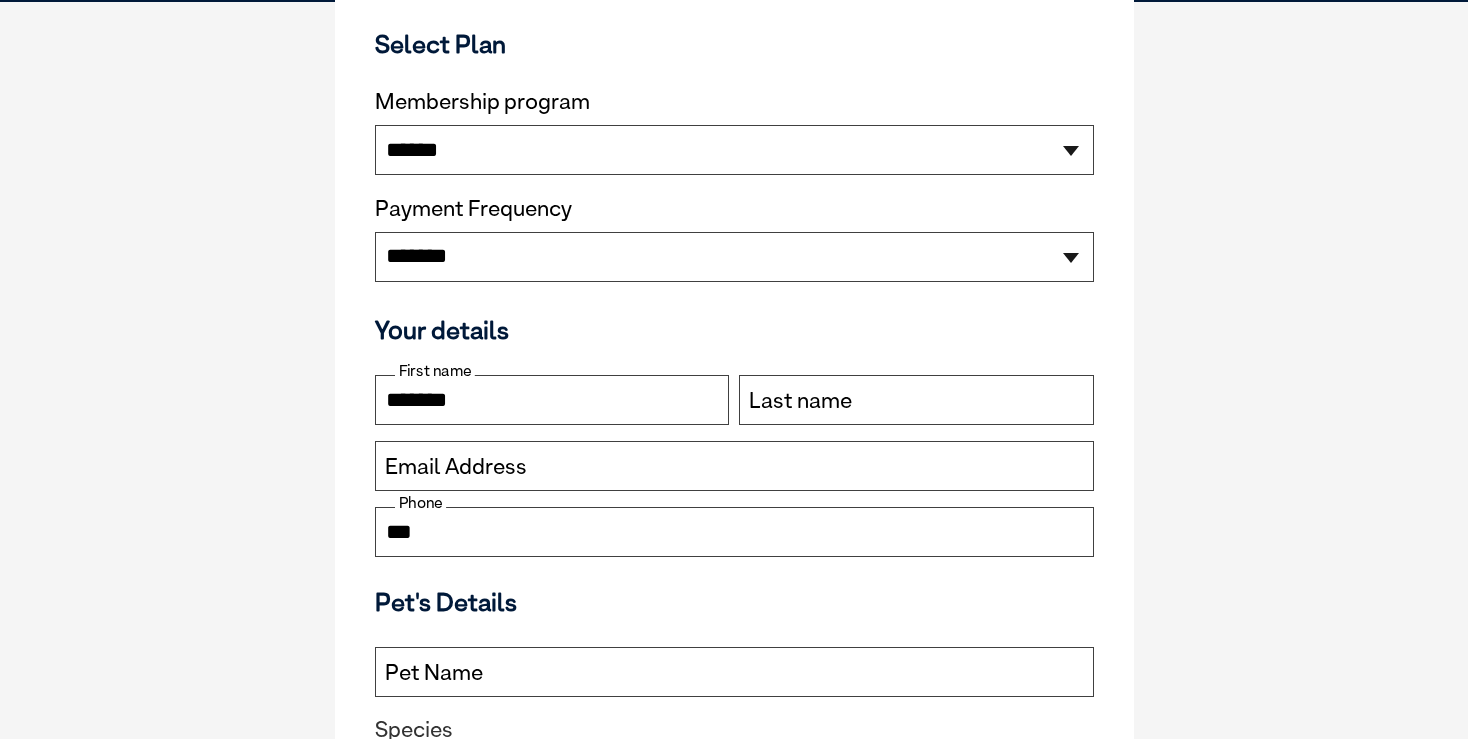 type on "*******" 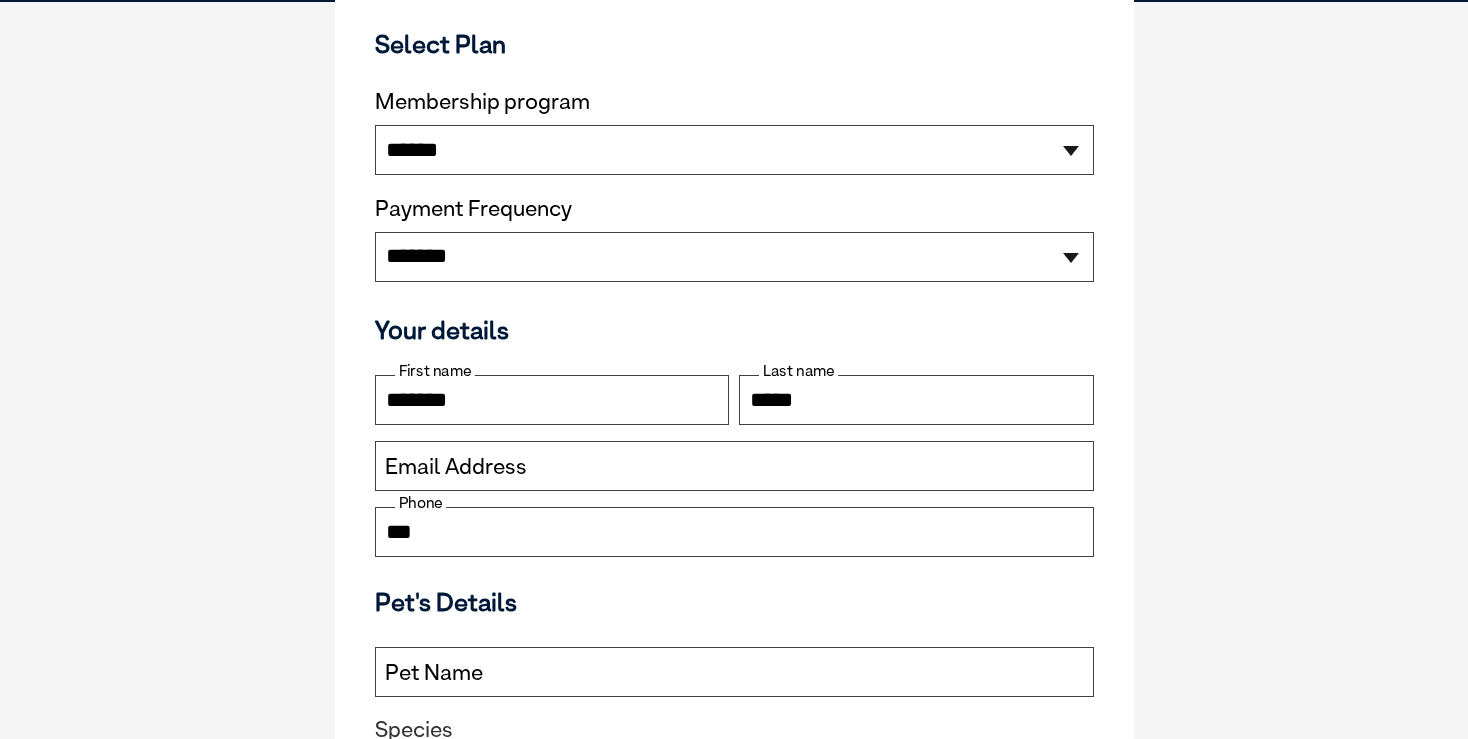 type on "*****" 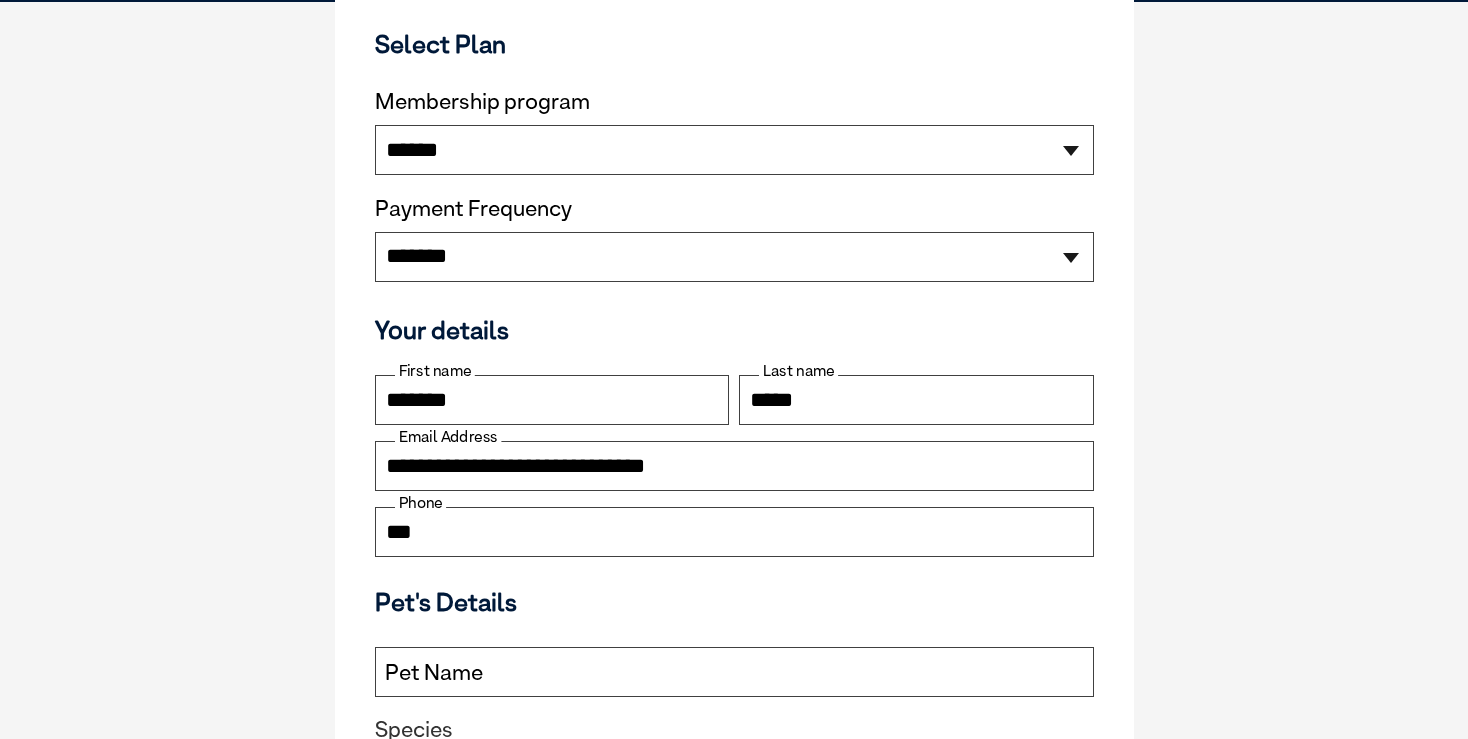 type on "**********" 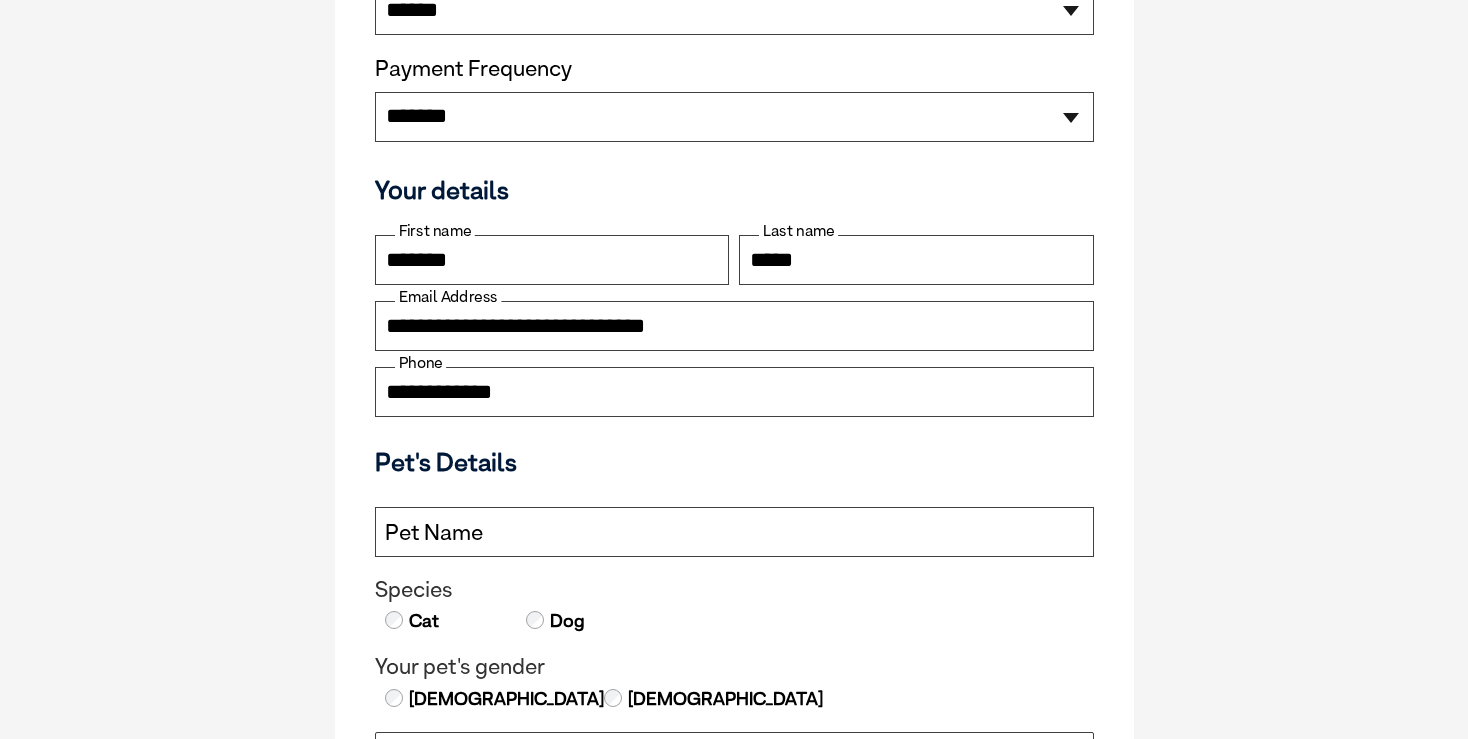 scroll, scrollTop: 492, scrollLeft: 0, axis: vertical 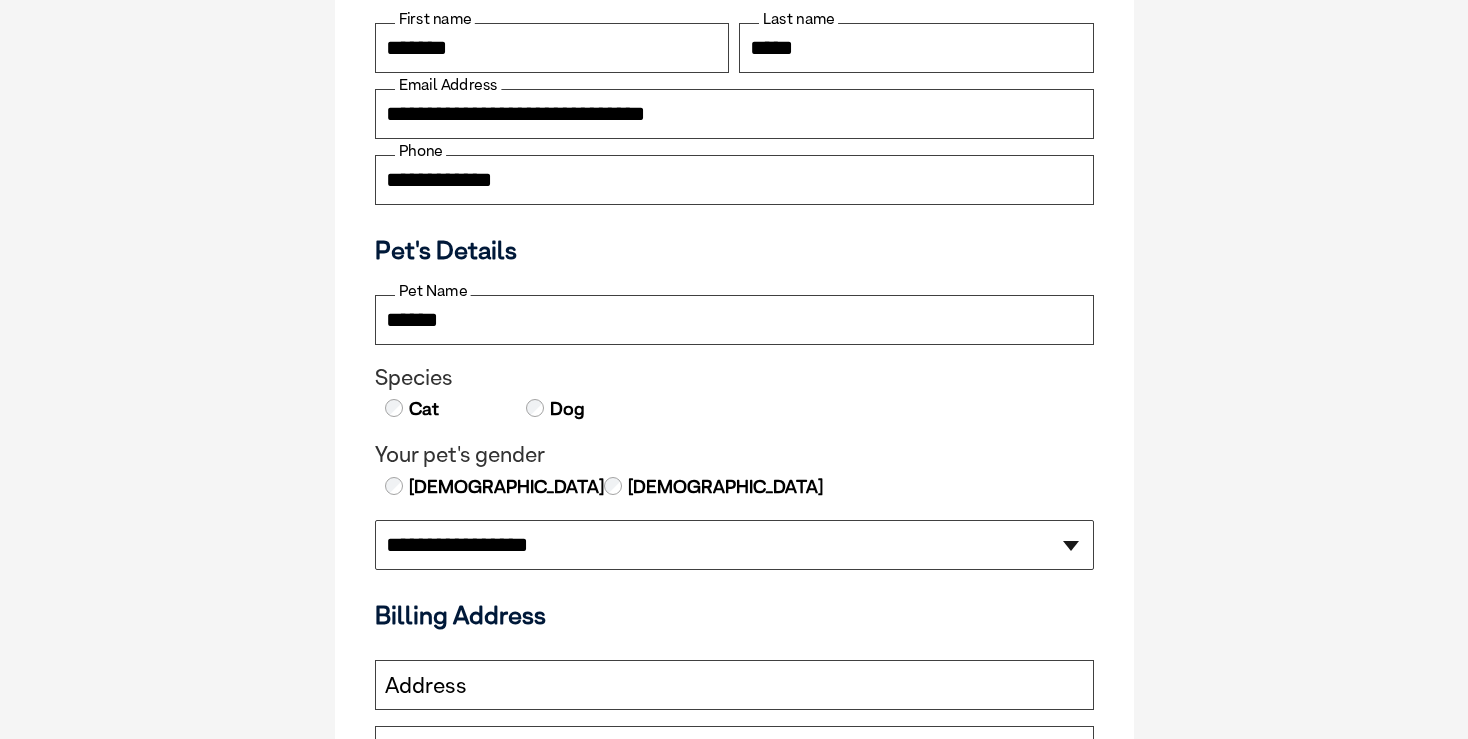 type on "******" 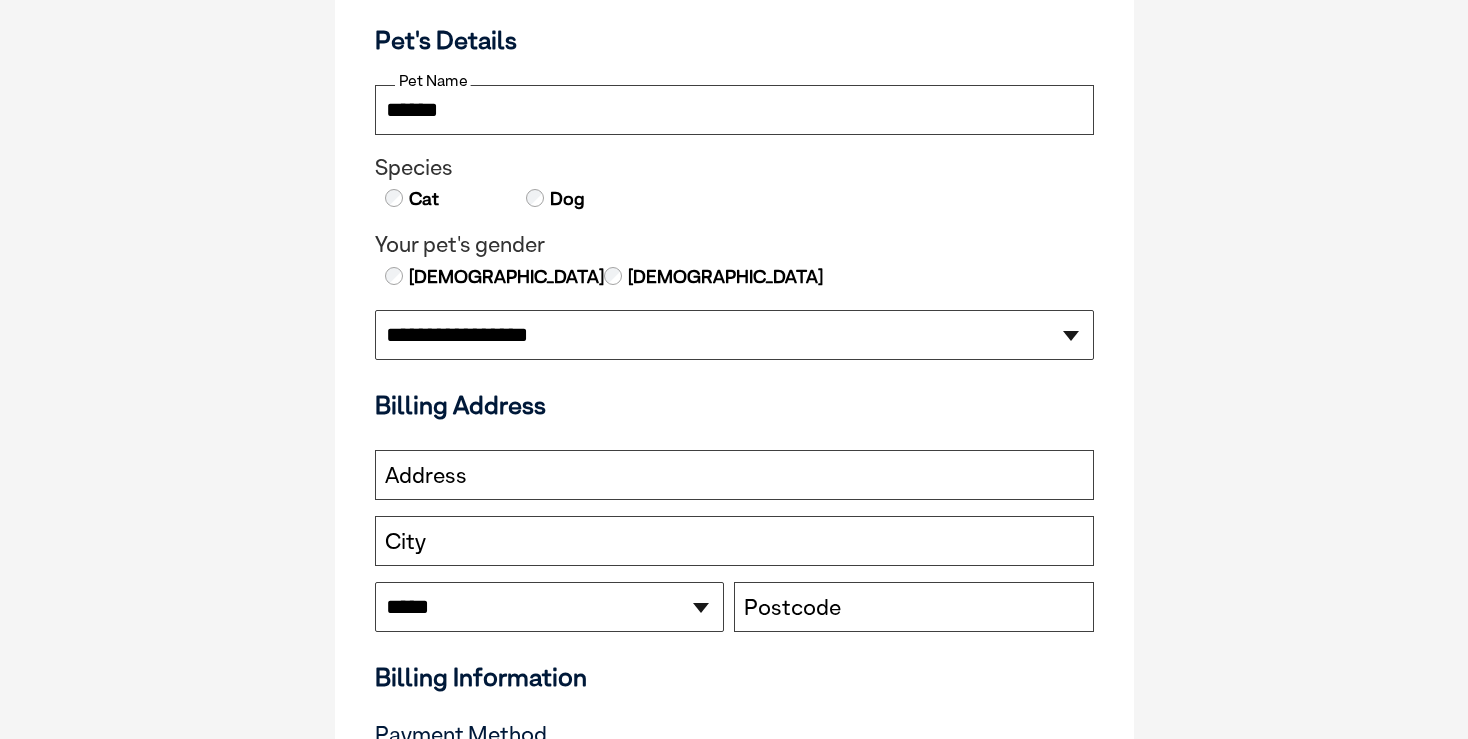 scroll, scrollTop: 915, scrollLeft: 0, axis: vertical 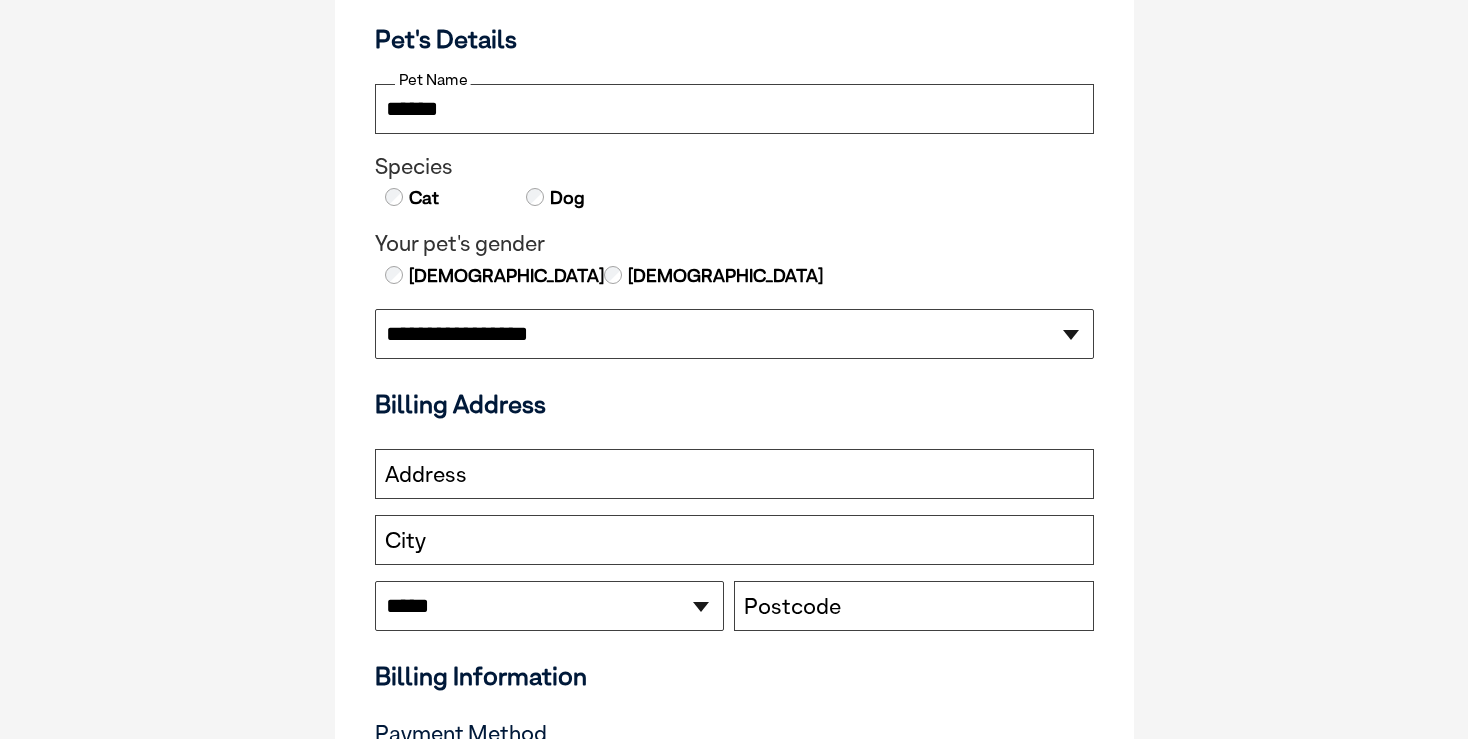 click on "**********" at bounding box center [734, 334] 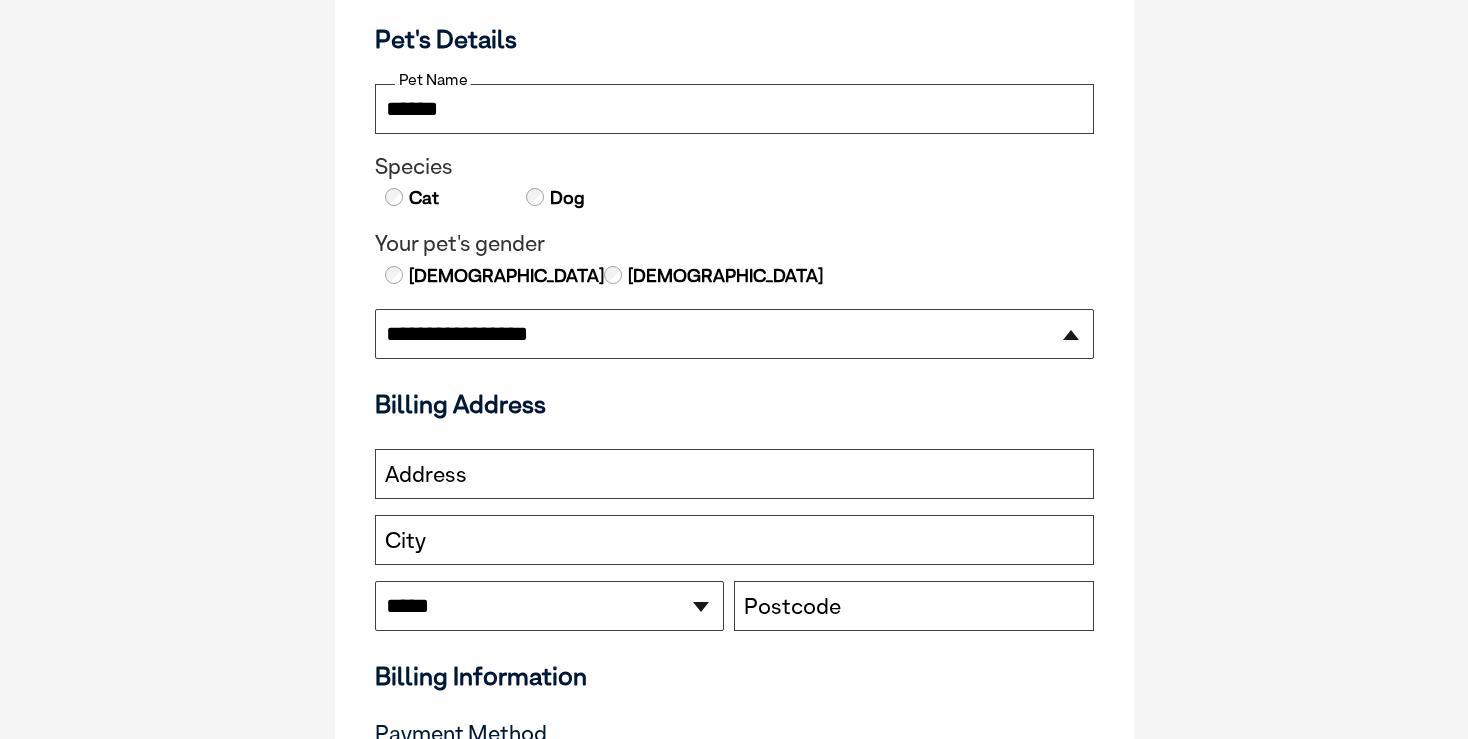 select on "*********" 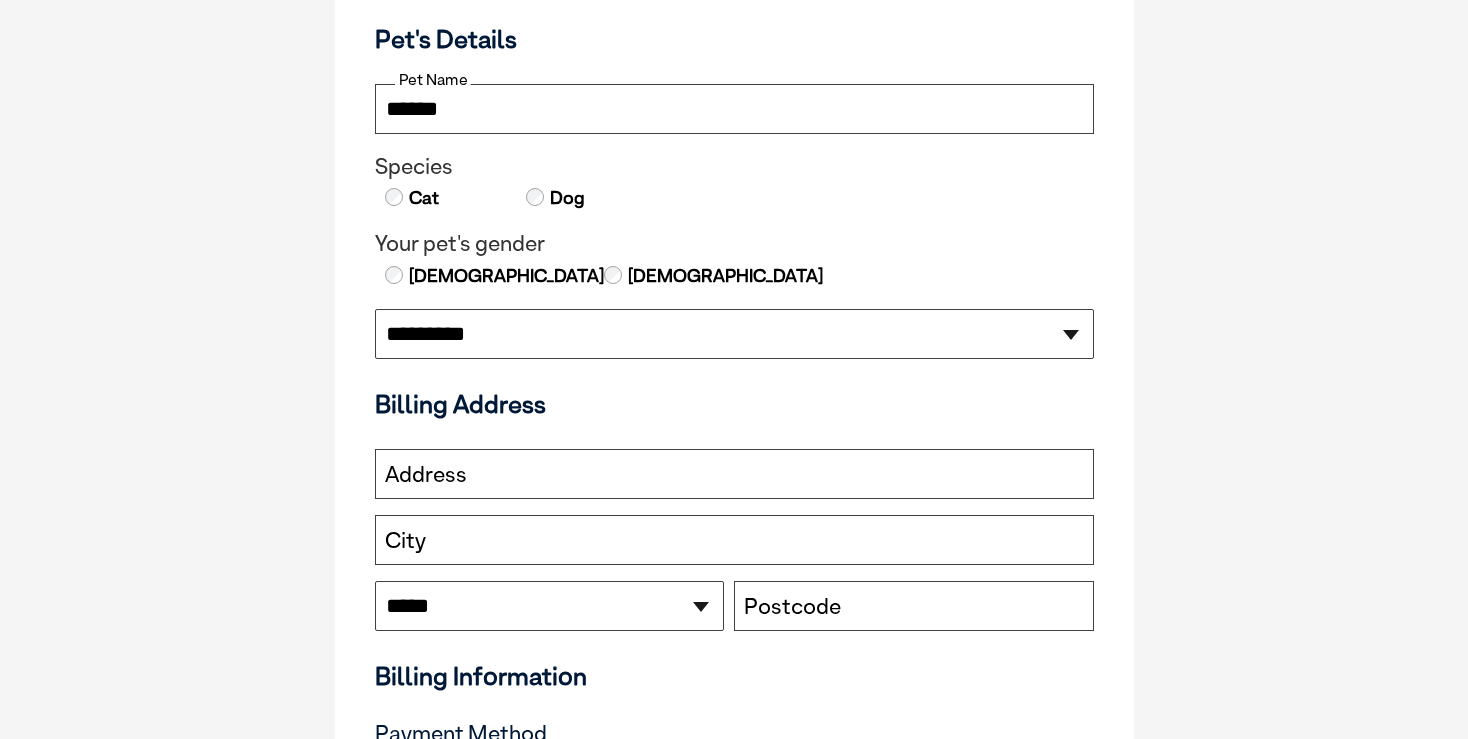 click on "Address" at bounding box center [734, 474] 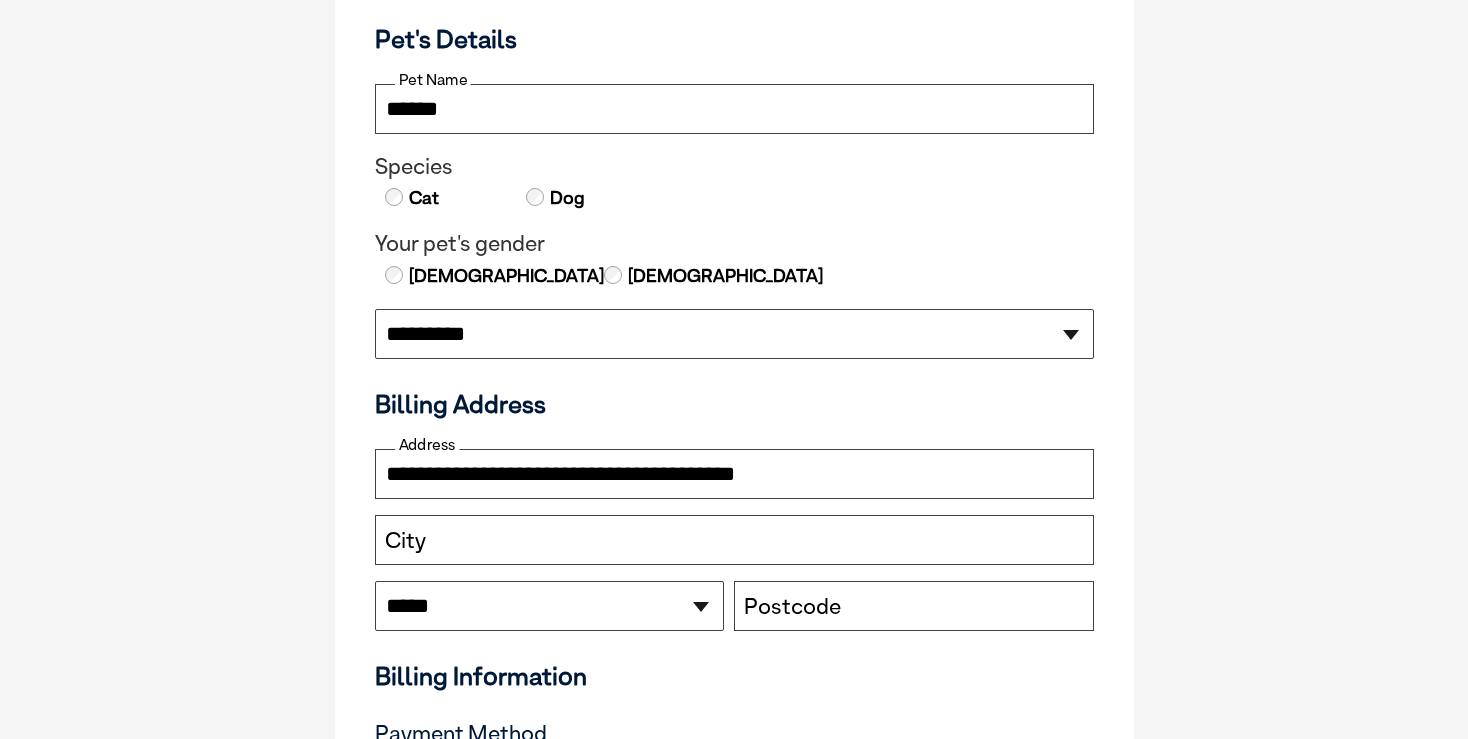type on "**********" 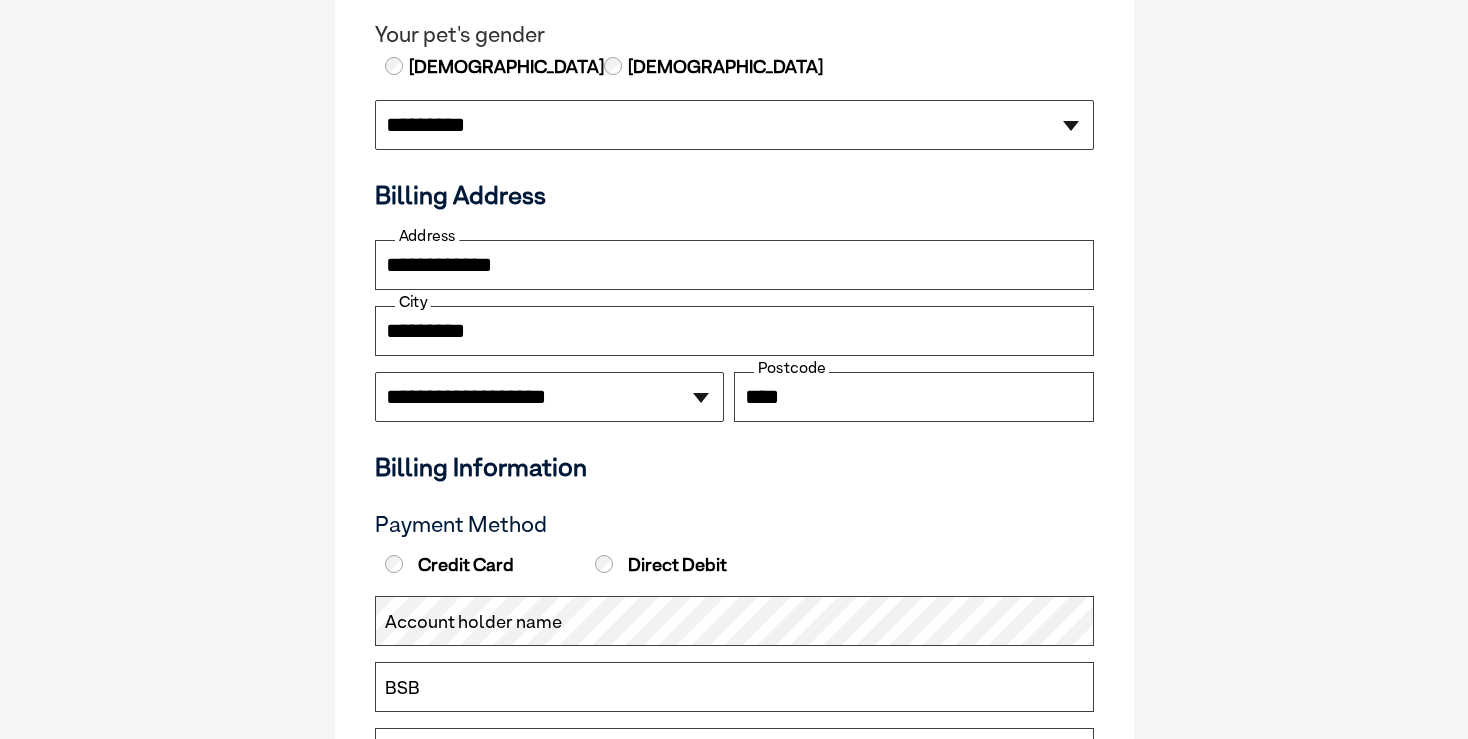 scroll, scrollTop: 1125, scrollLeft: 0, axis: vertical 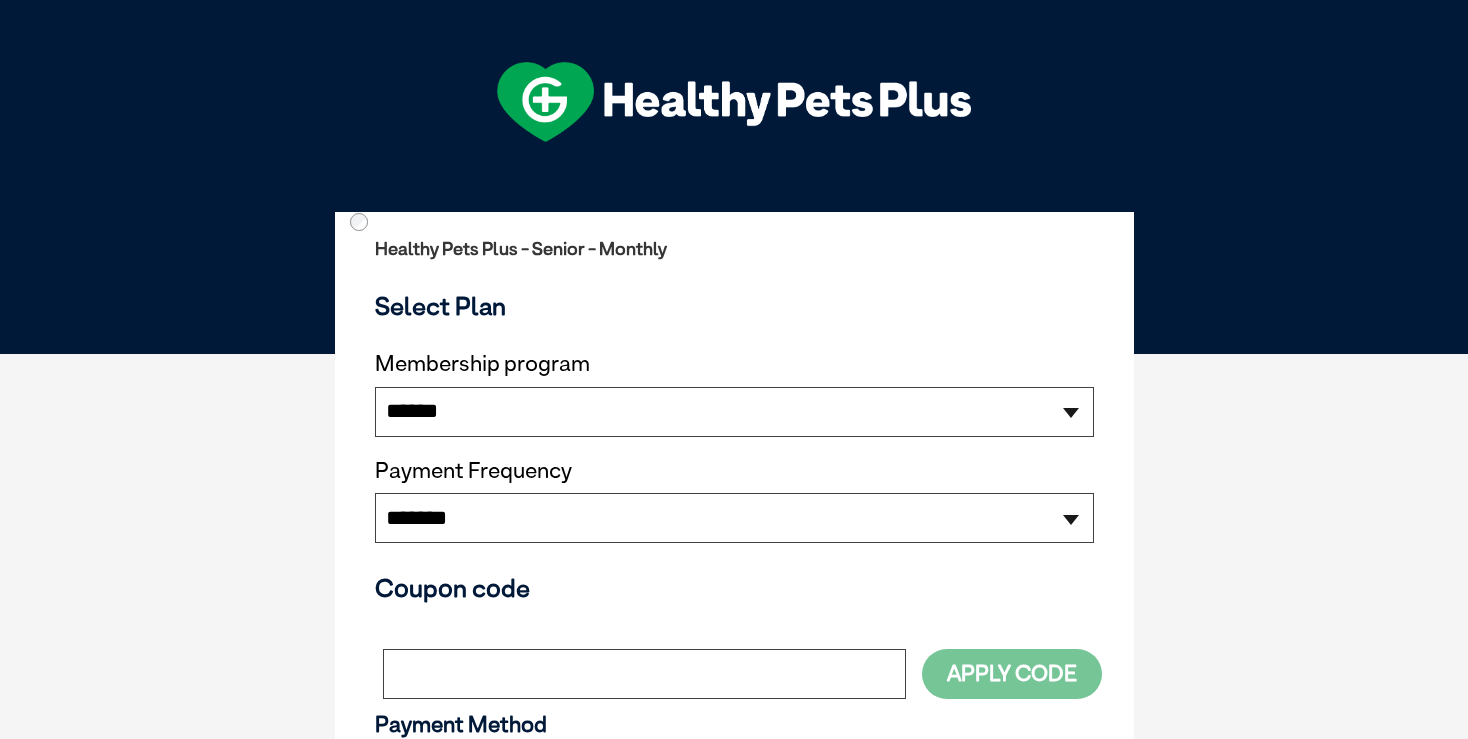 select on "******" 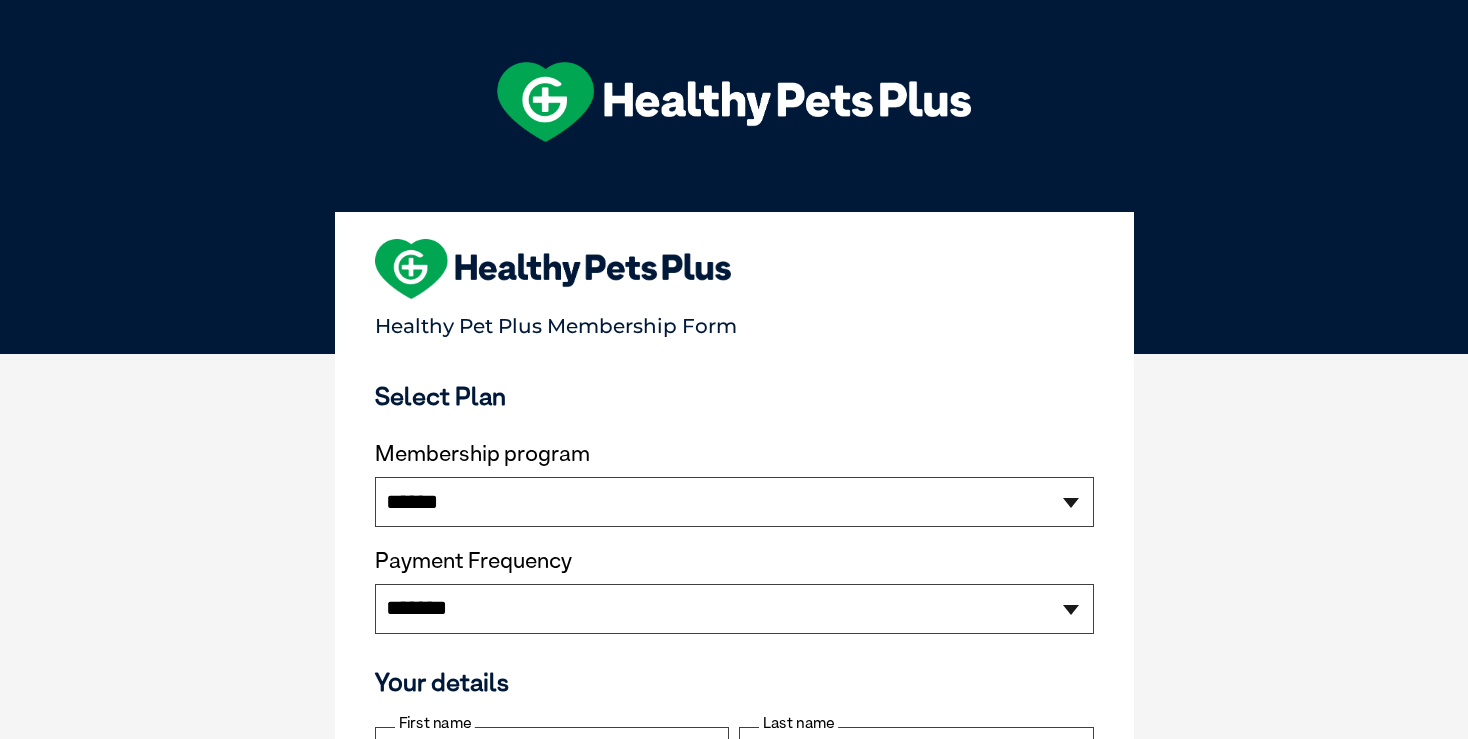type on "*******" 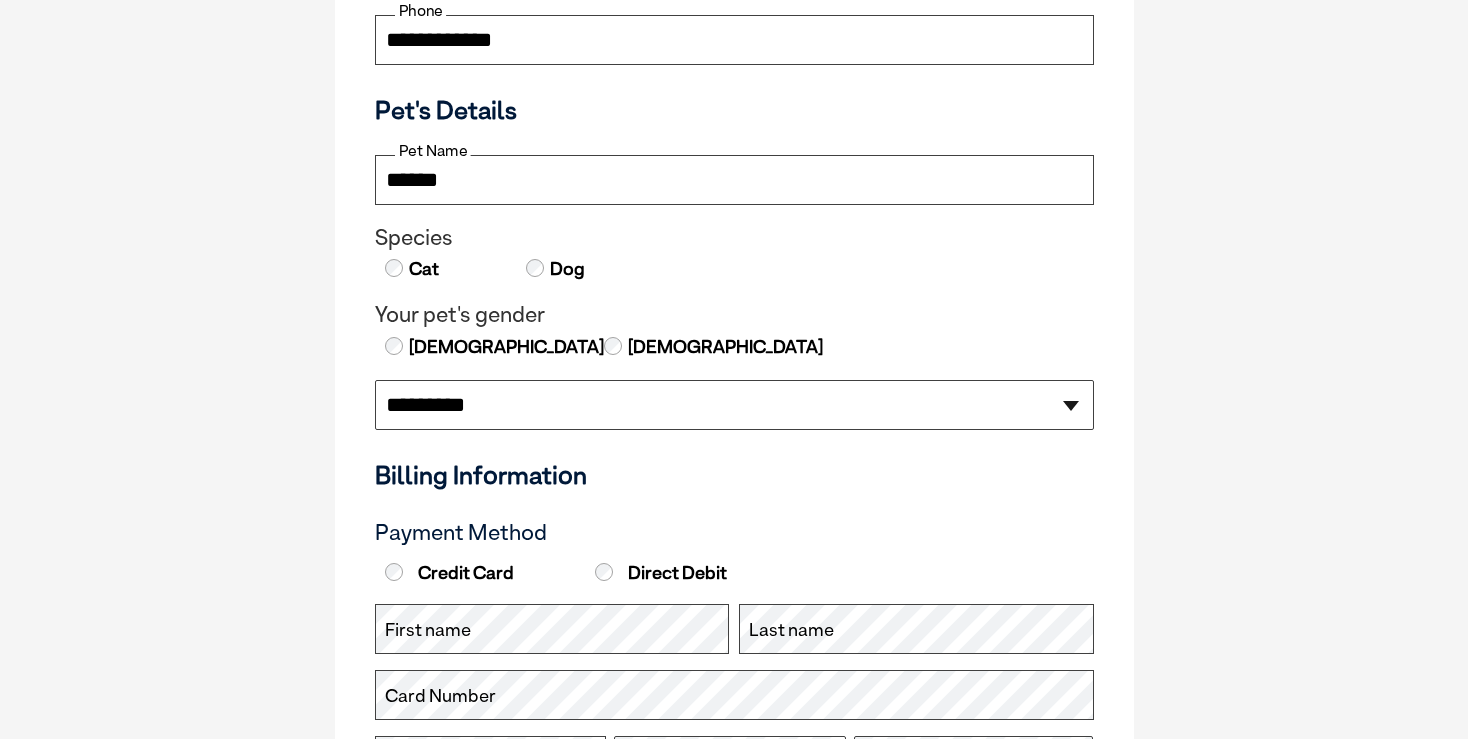 scroll, scrollTop: 844, scrollLeft: 0, axis: vertical 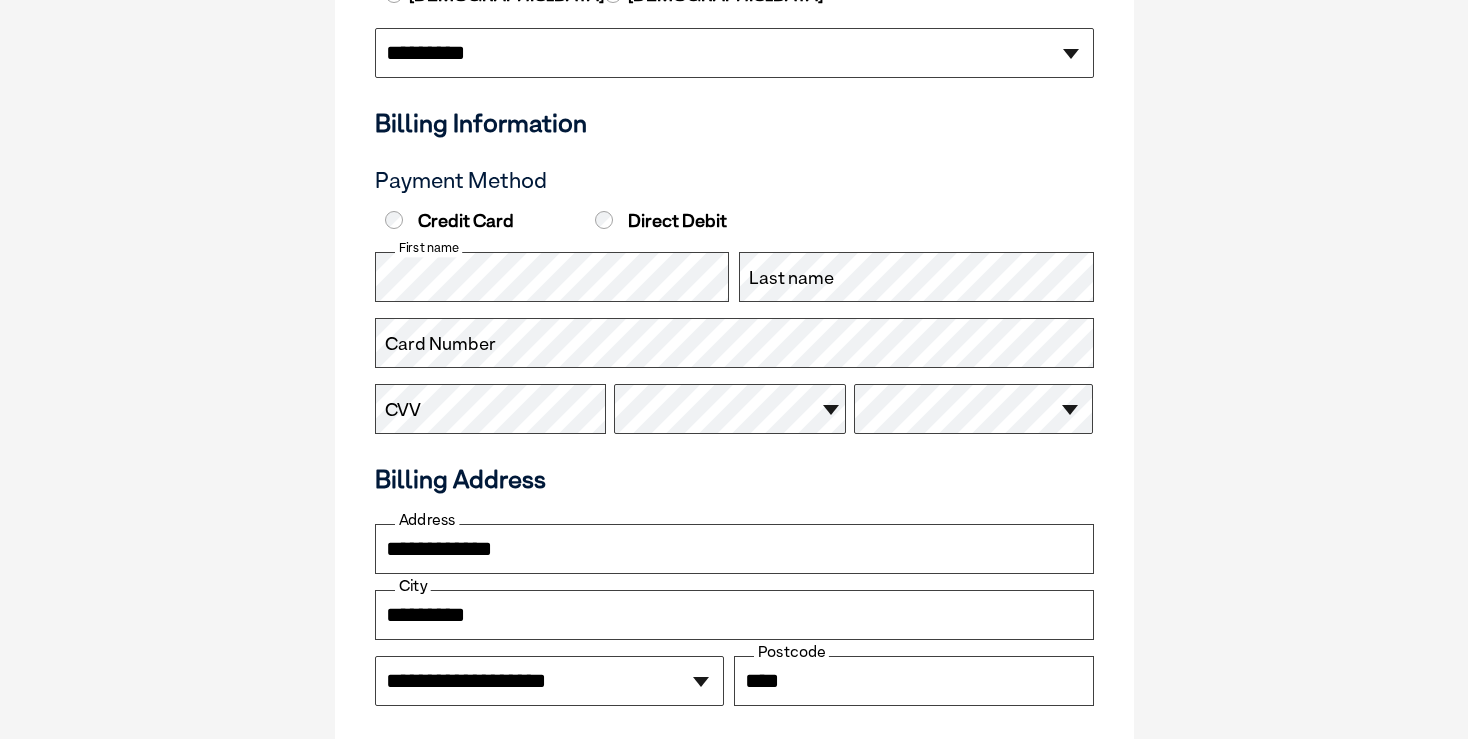 click on "Last name" at bounding box center [791, 278] 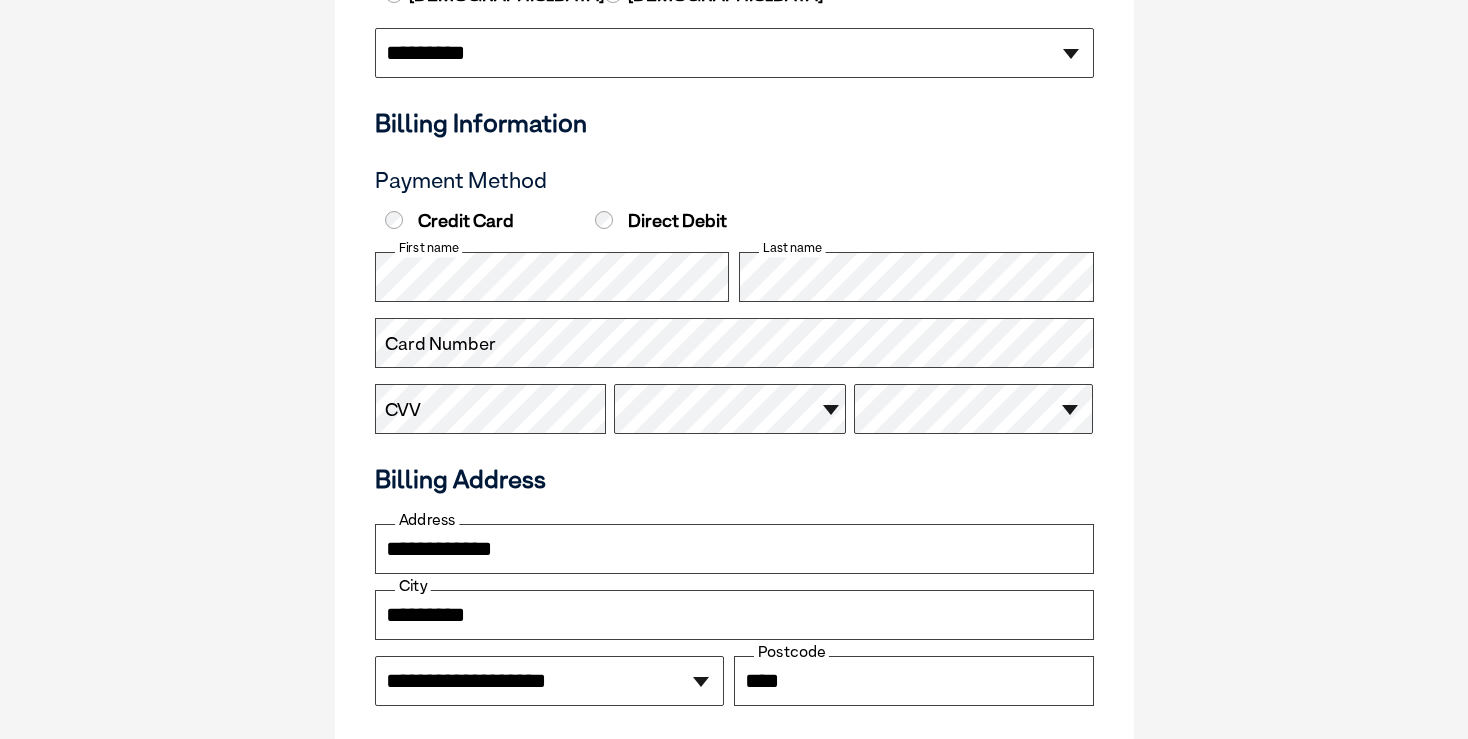 click on "Card Number" at bounding box center [440, 344] 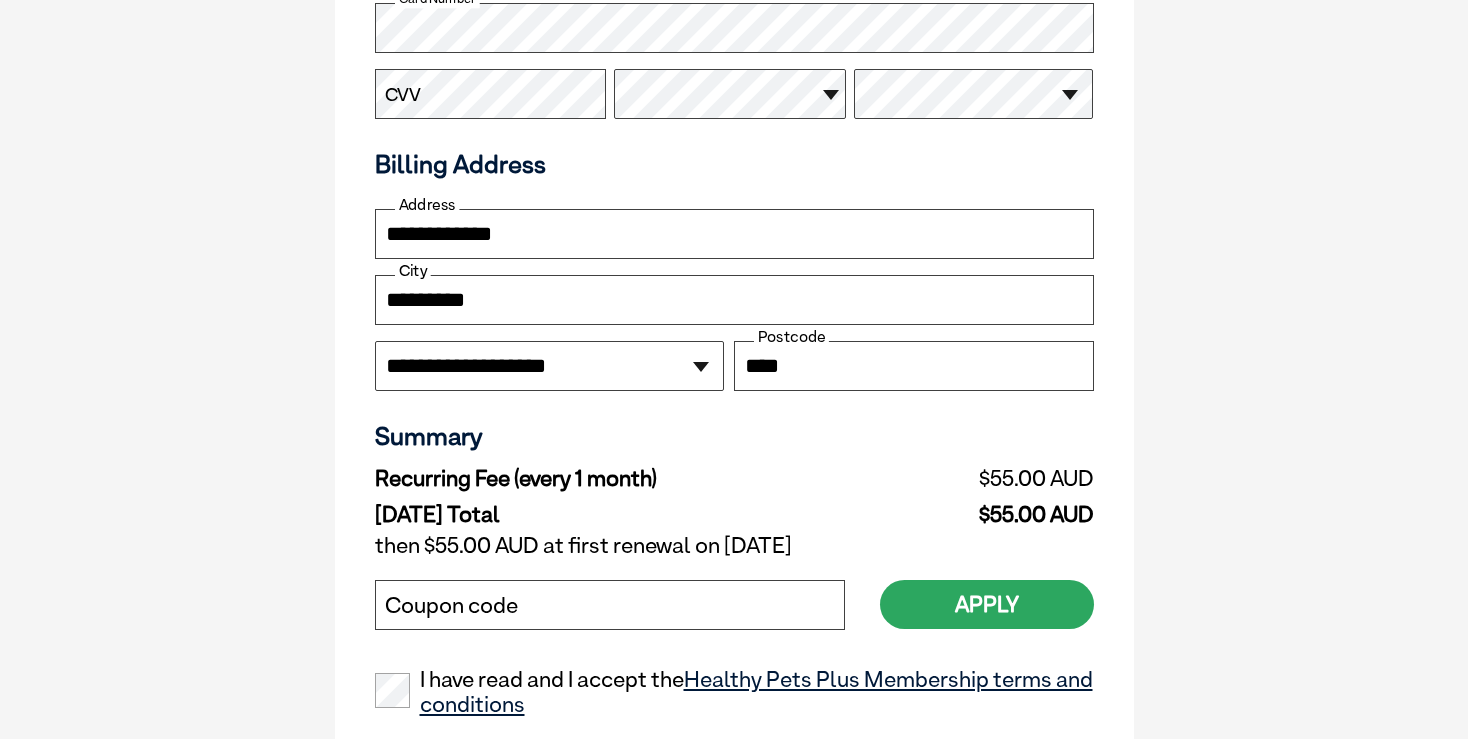 scroll, scrollTop: 1512, scrollLeft: 0, axis: vertical 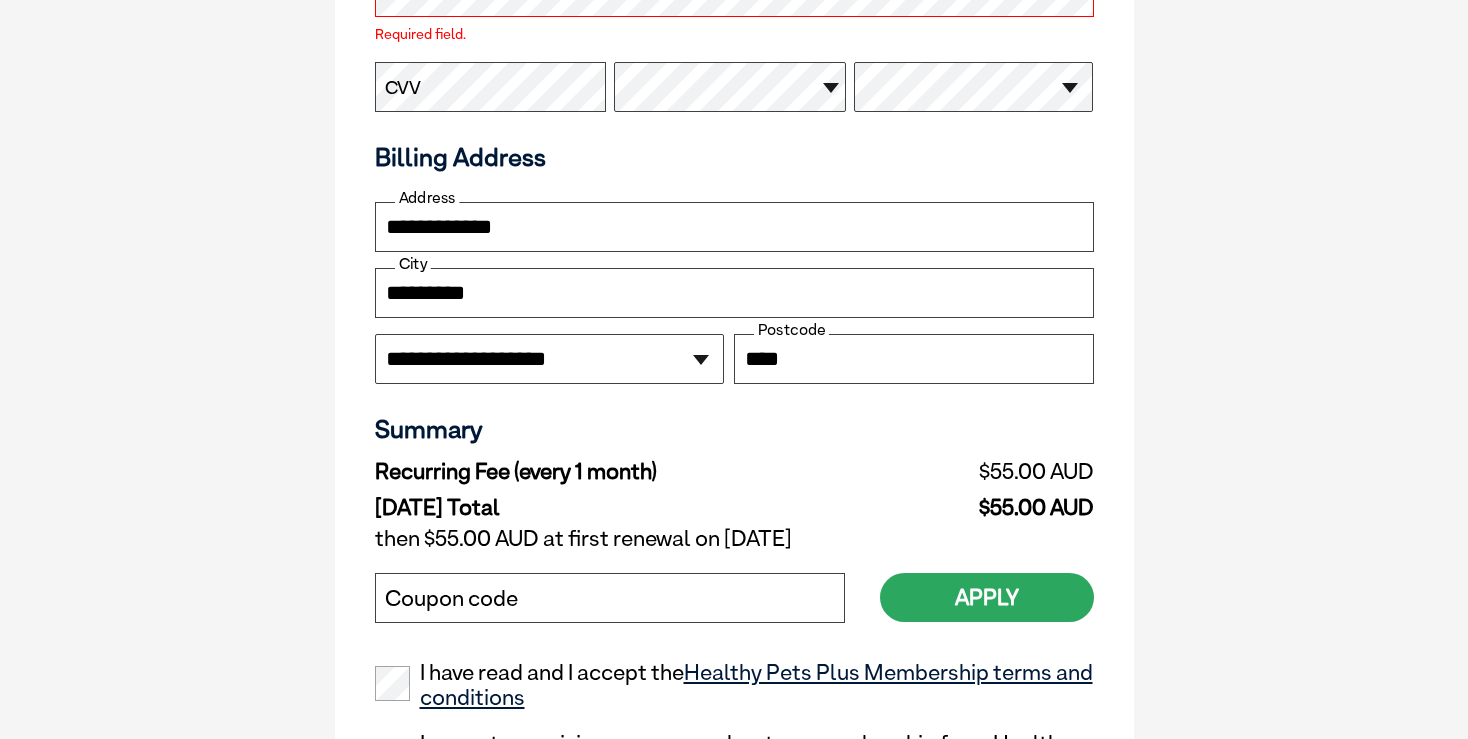 click on "Coupon code" at bounding box center [451, 599] 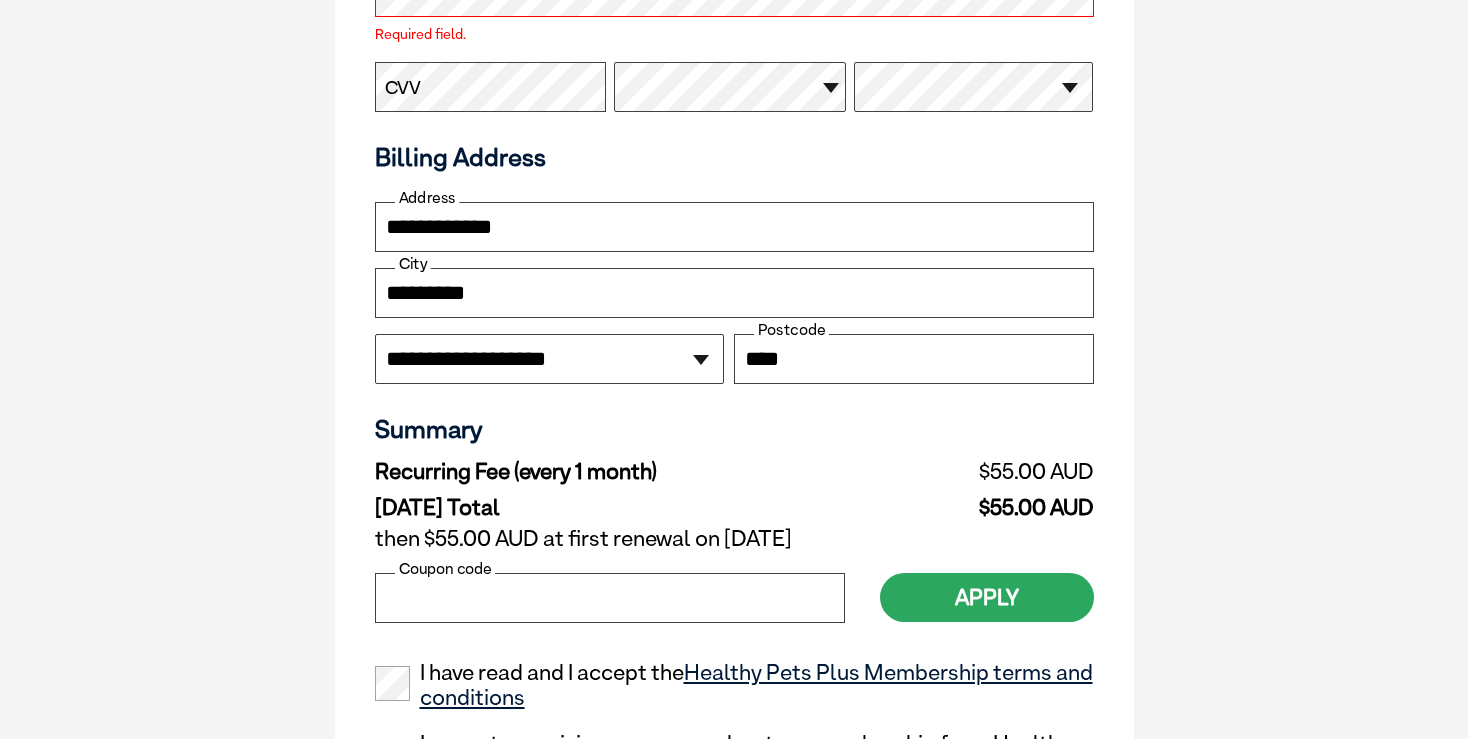 paste on "********" 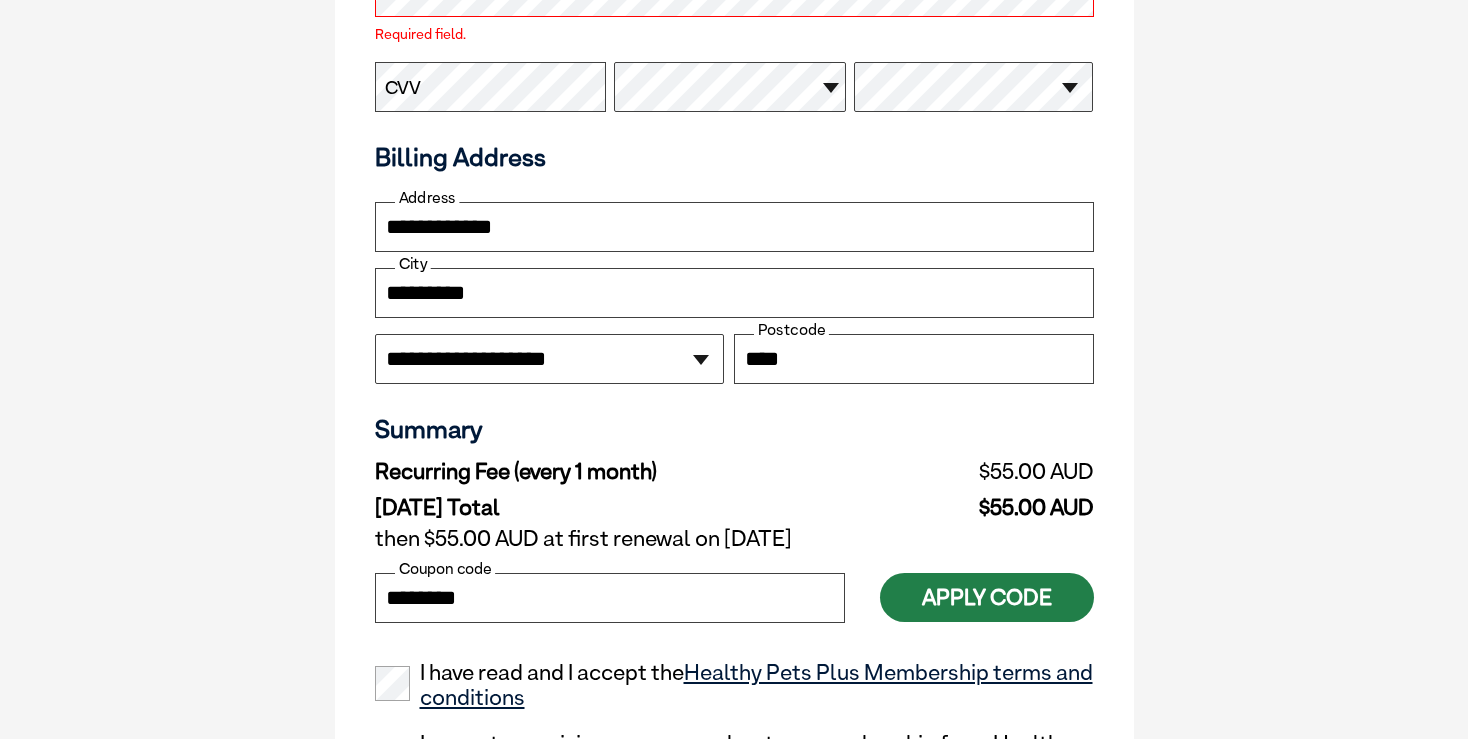 type on "********" 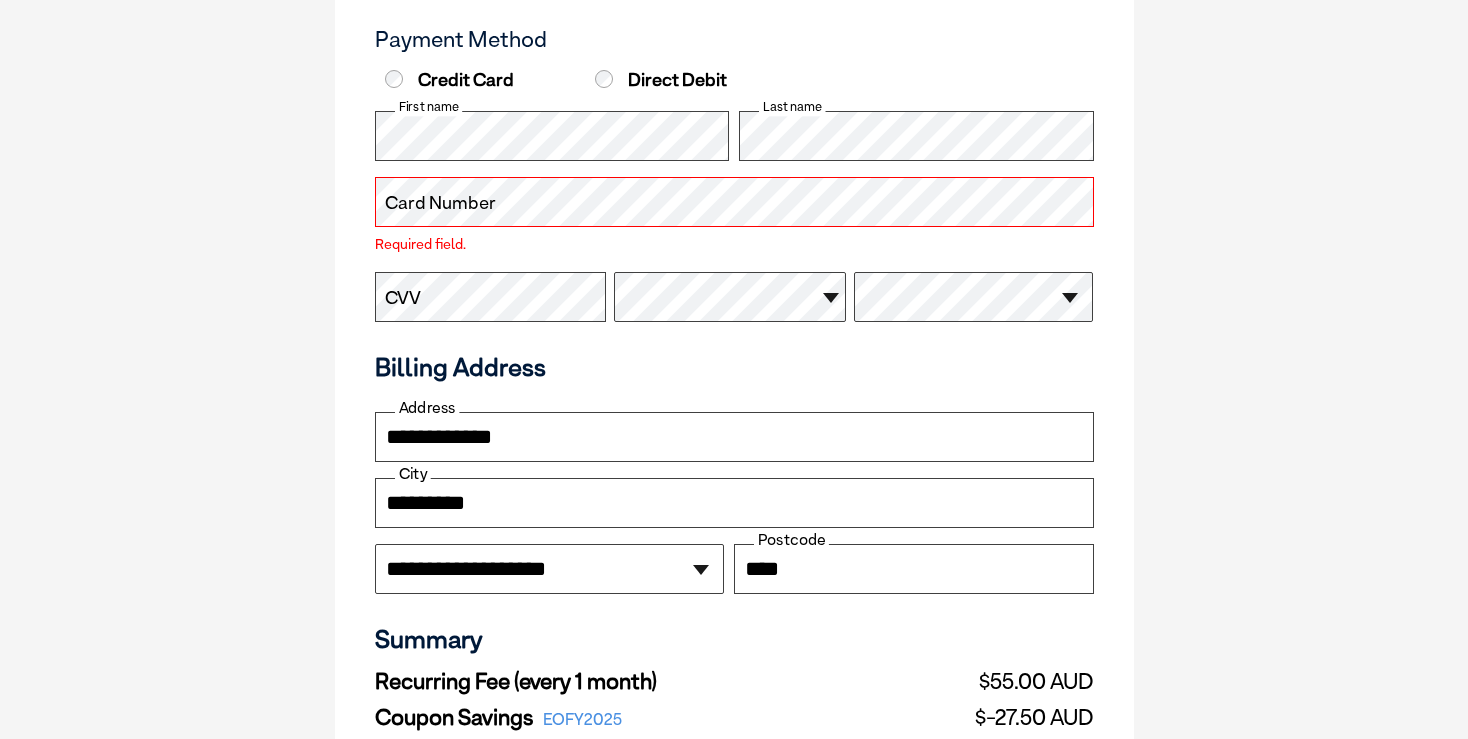 scroll, scrollTop: 1336, scrollLeft: 0, axis: vertical 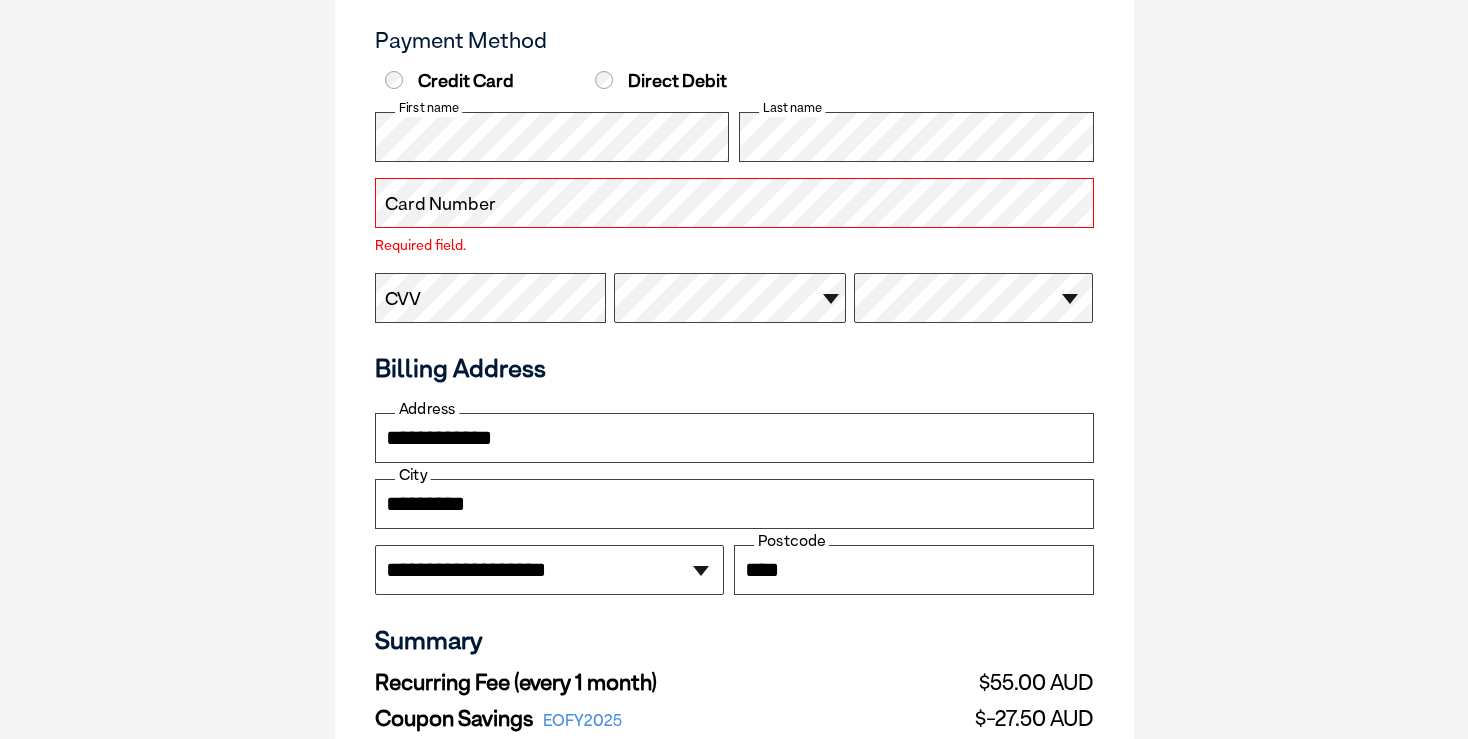 click on "Card Number" at bounding box center [440, 204] 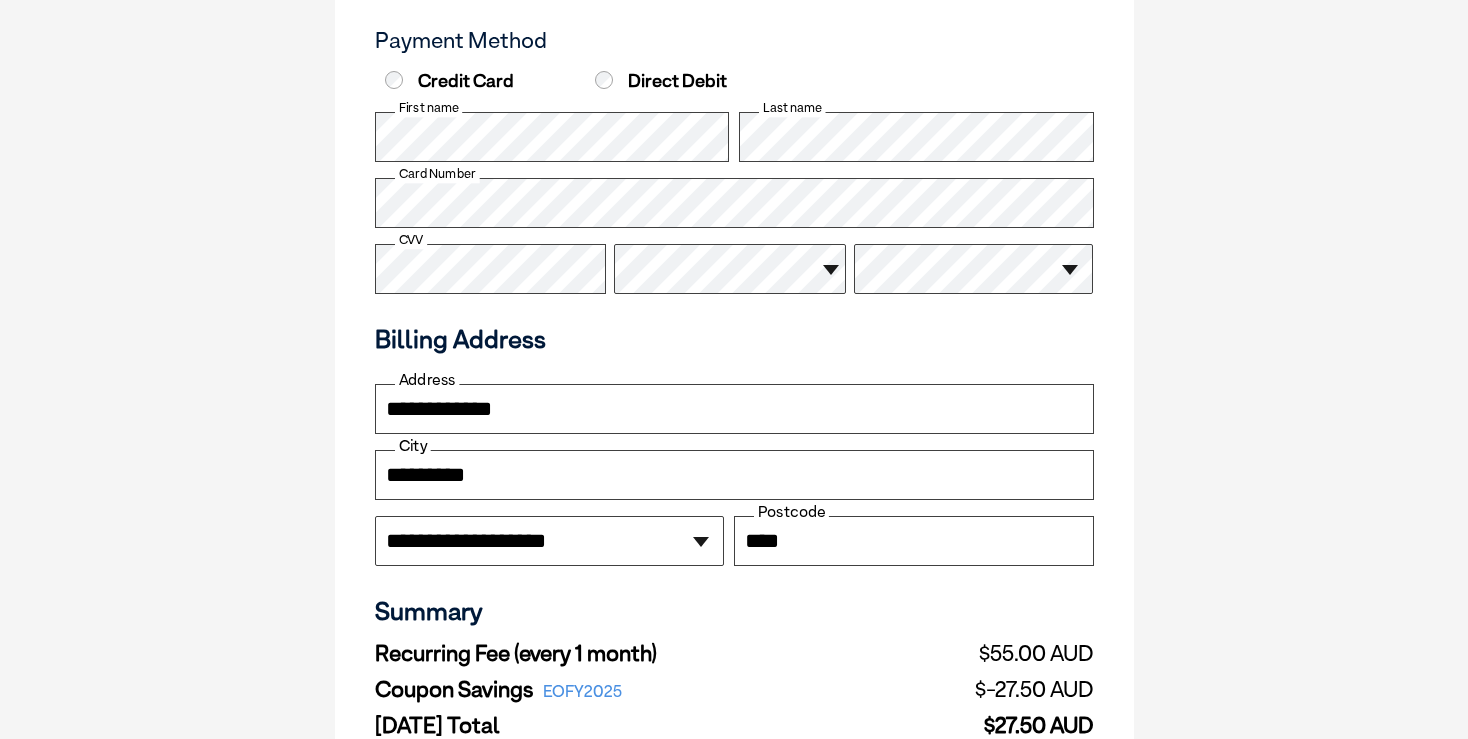 click on "Expiration Month" at bounding box center [734, 269] 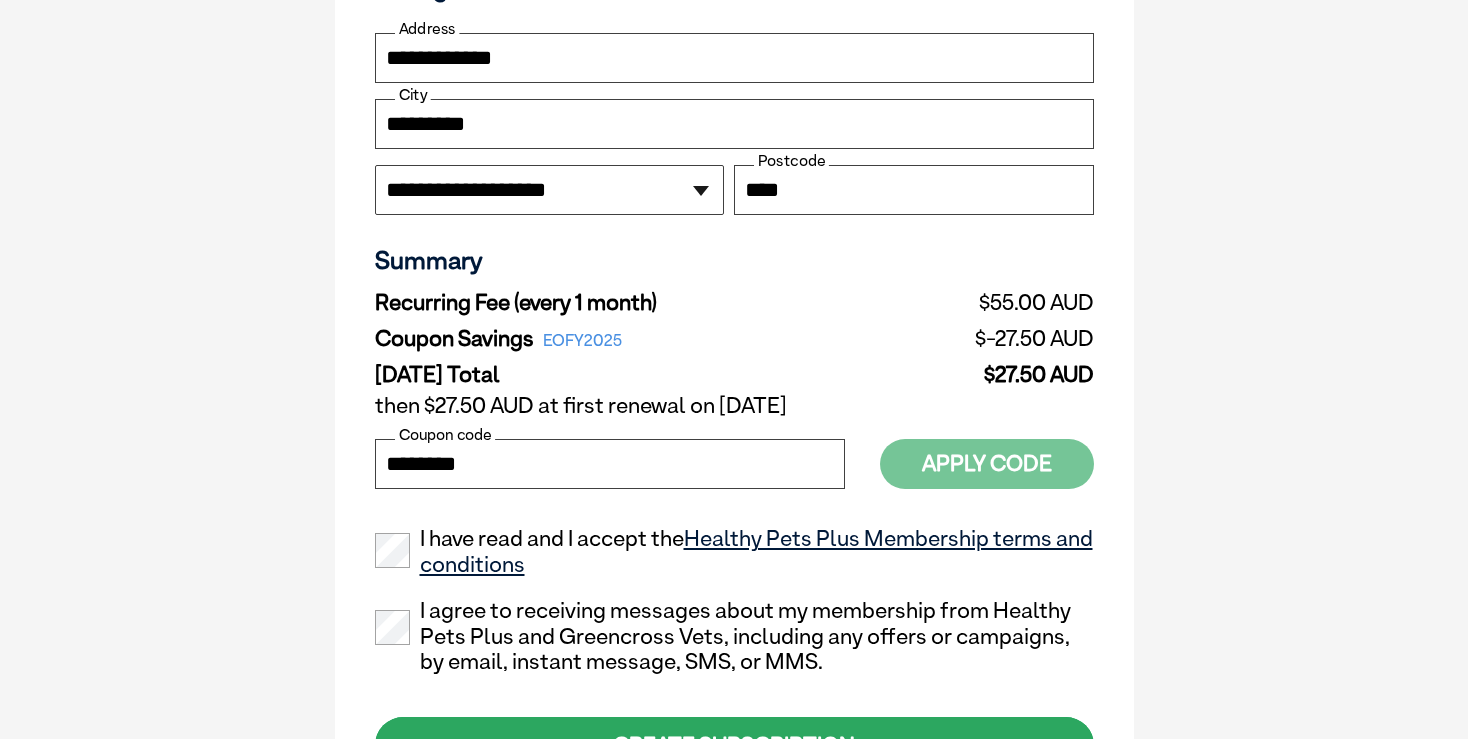 scroll, scrollTop: 1688, scrollLeft: 0, axis: vertical 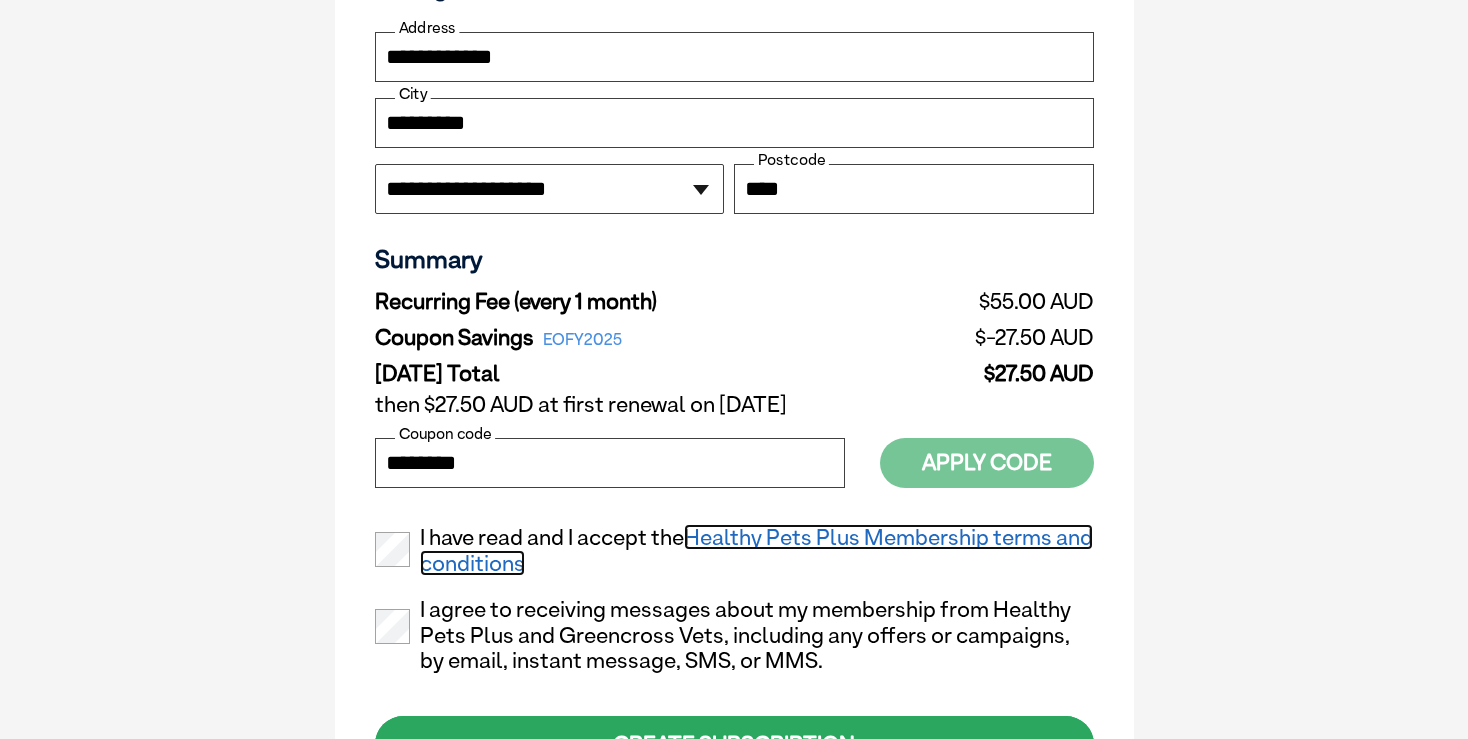 click on "Healthy Pets Plus Membership terms and conditions" at bounding box center [756, 550] 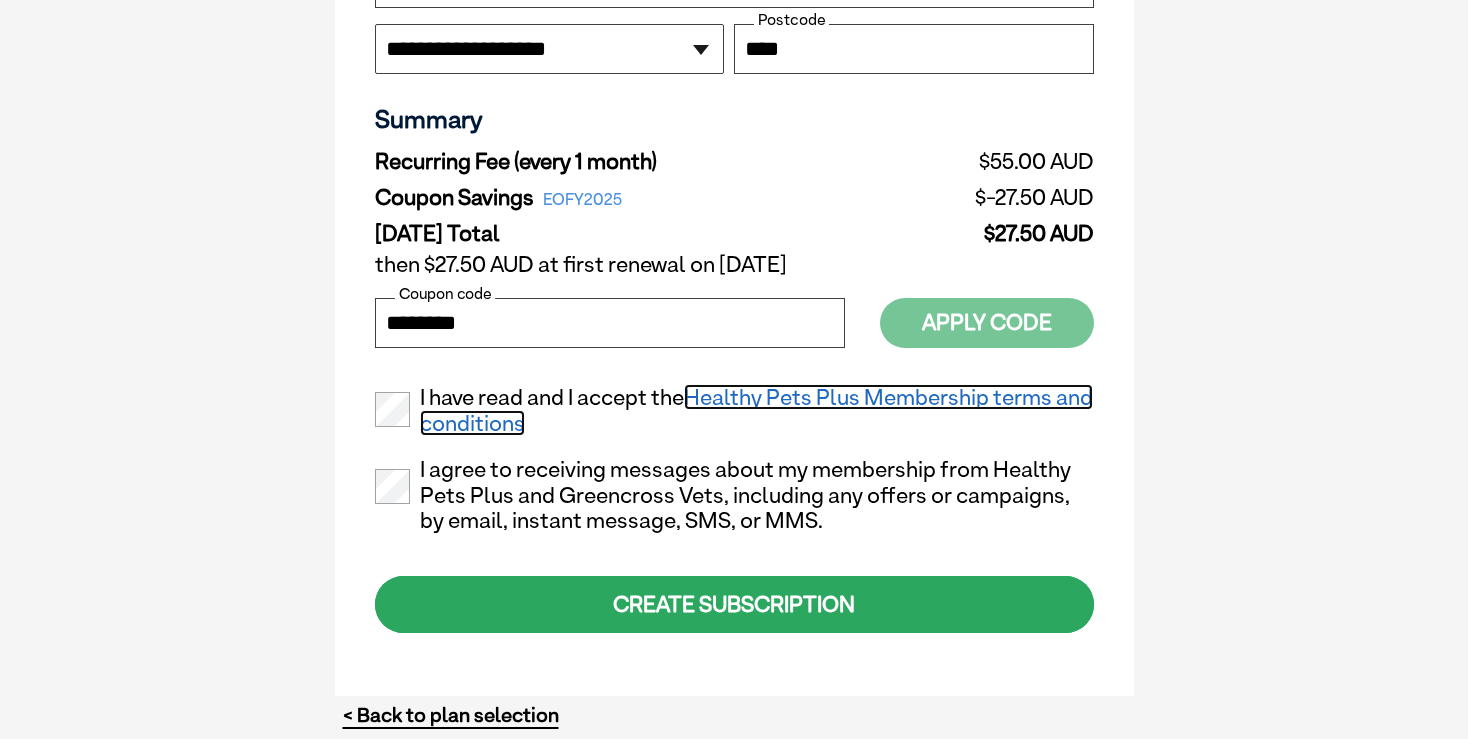 scroll, scrollTop: 1828, scrollLeft: 0, axis: vertical 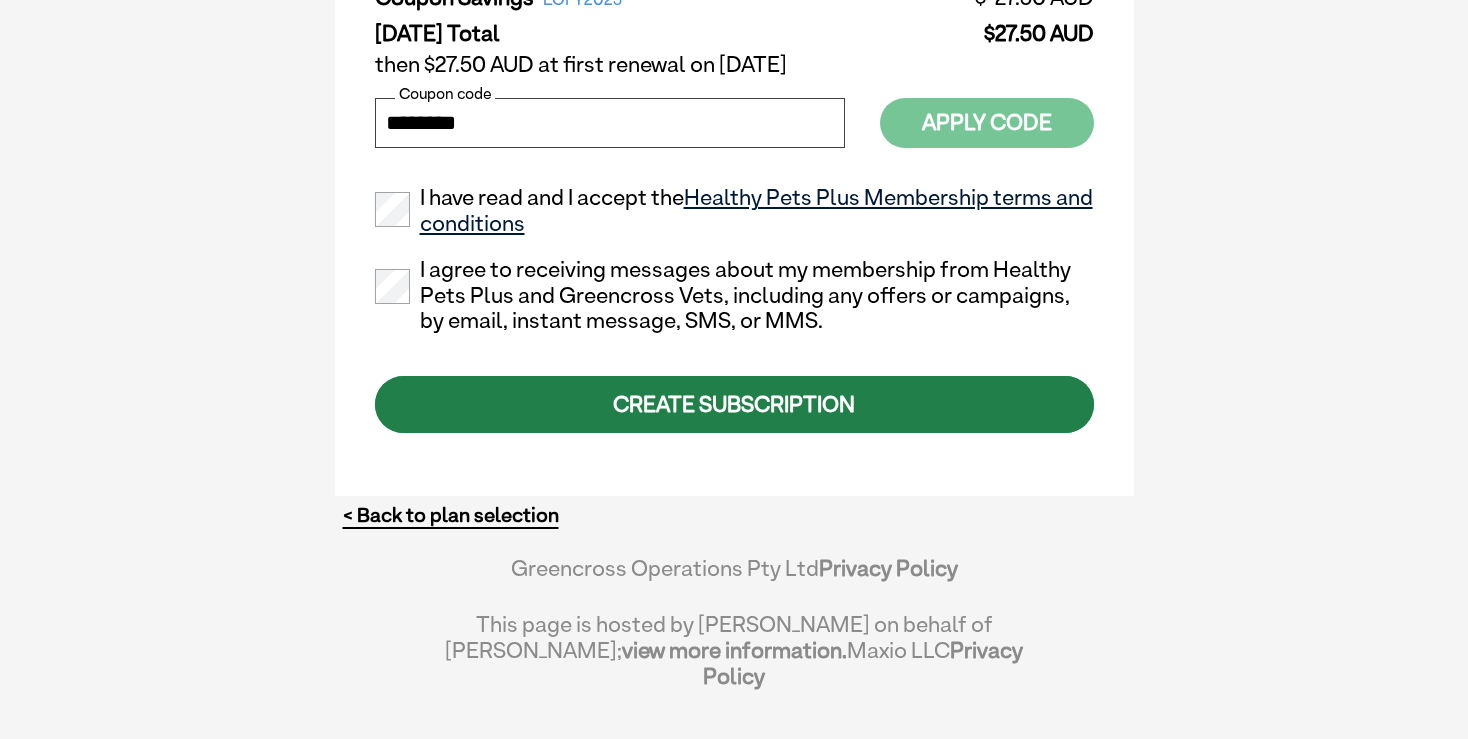 click on "CREATE SUBSCRIPTION" at bounding box center [734, 404] 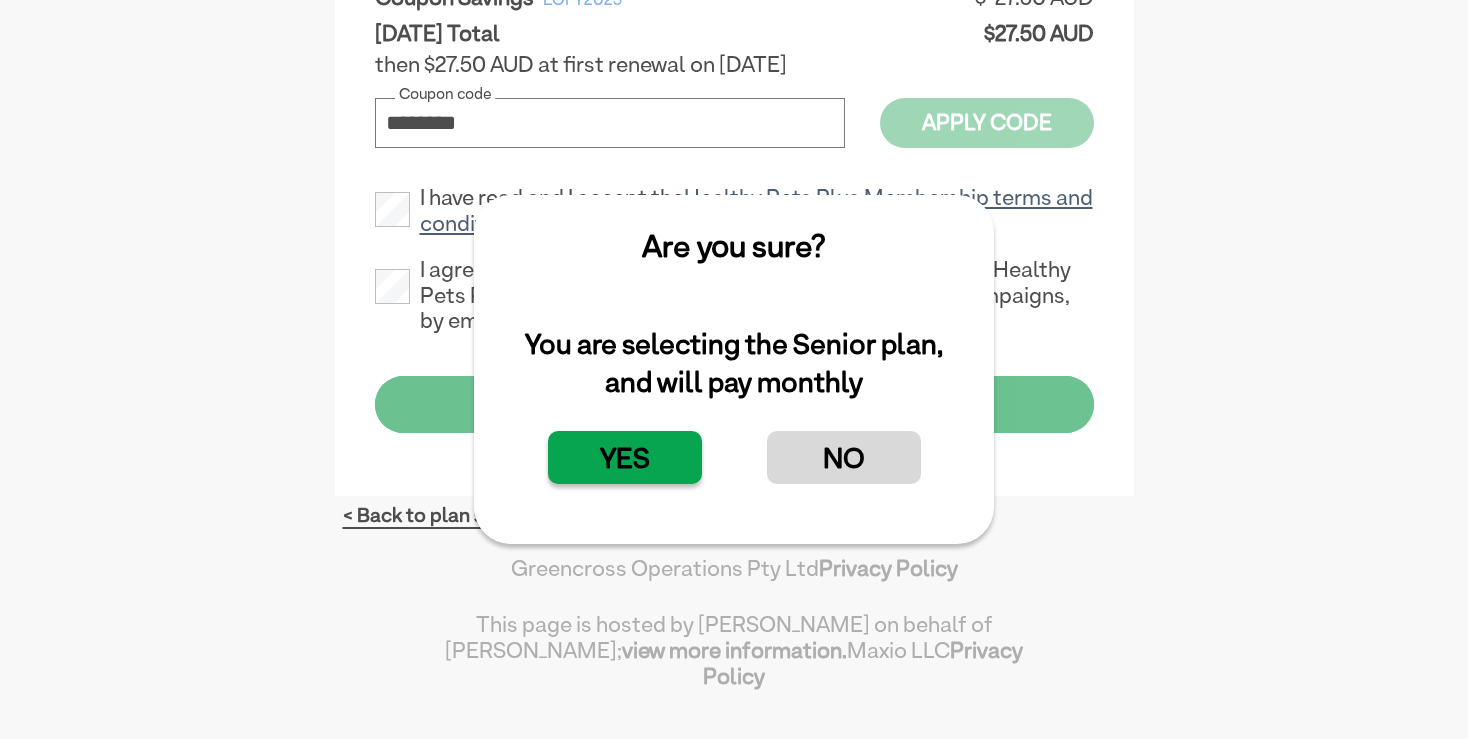 click on "YES" at bounding box center [625, 457] 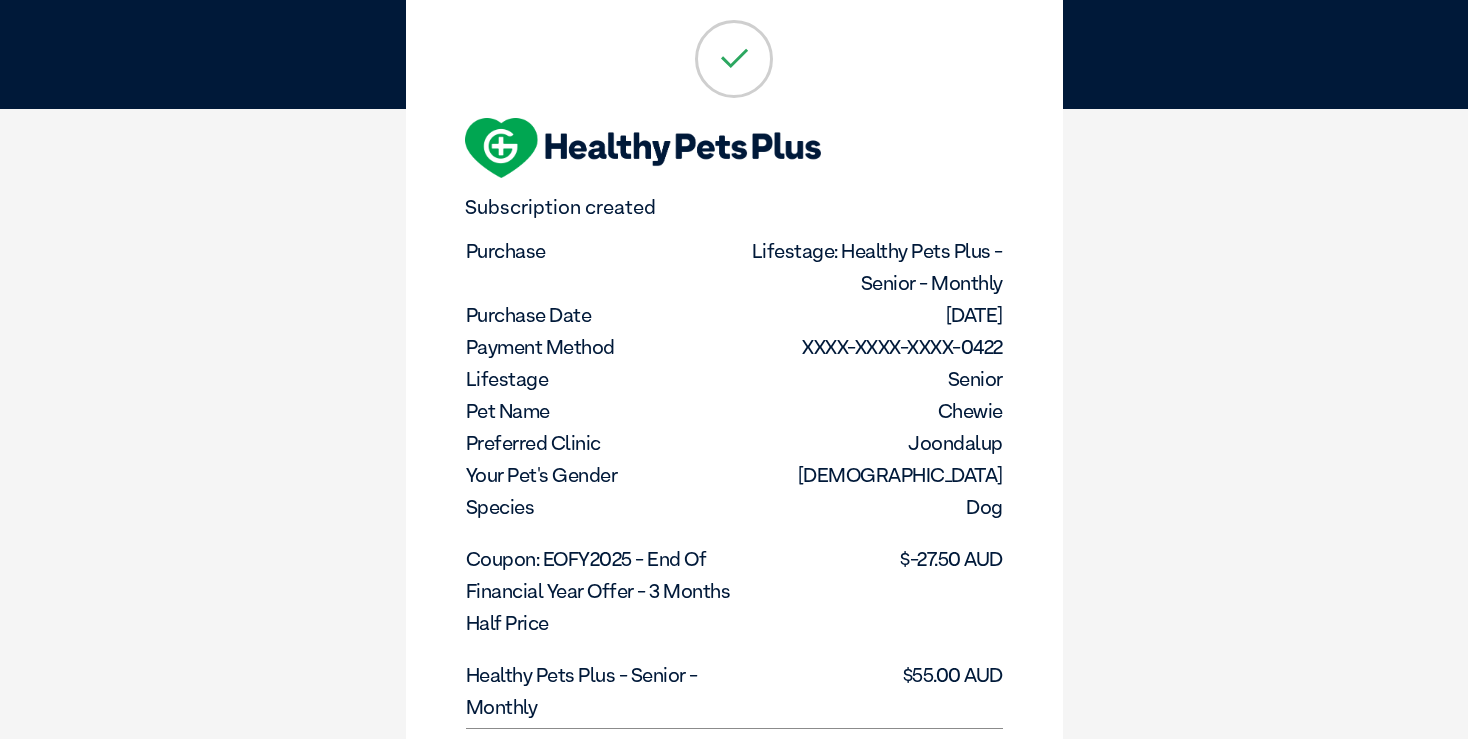 scroll, scrollTop: 246, scrollLeft: 0, axis: vertical 